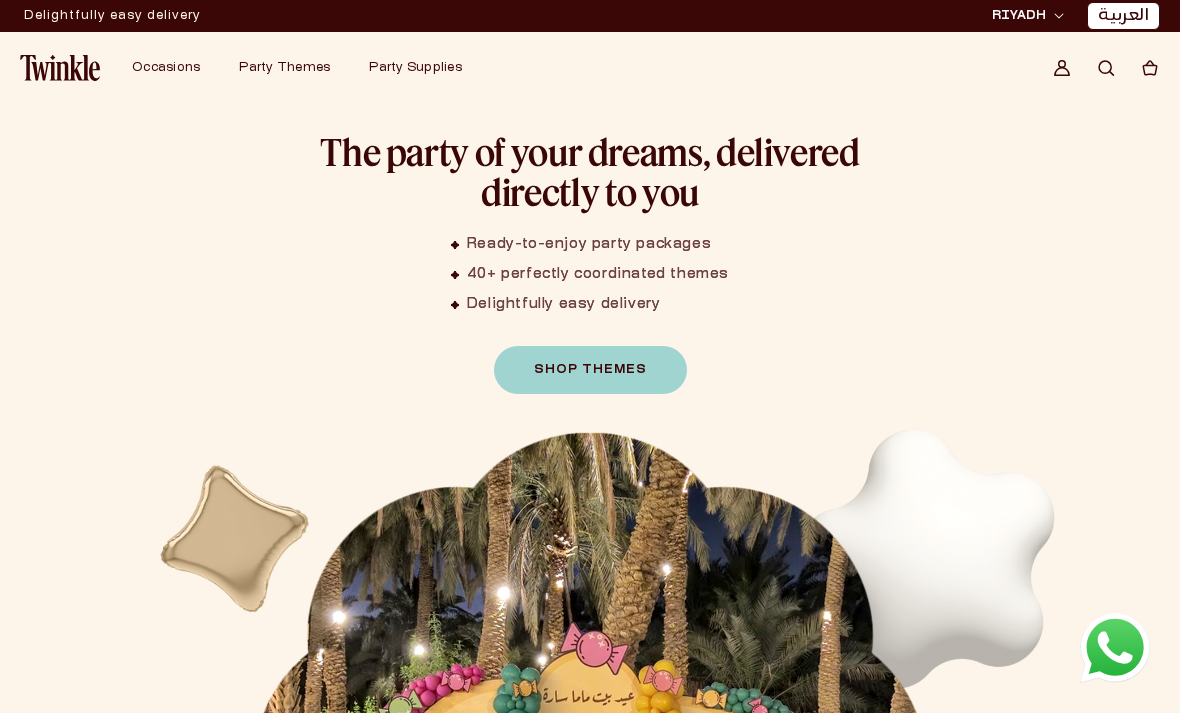 scroll, scrollTop: 0, scrollLeft: 0, axis: both 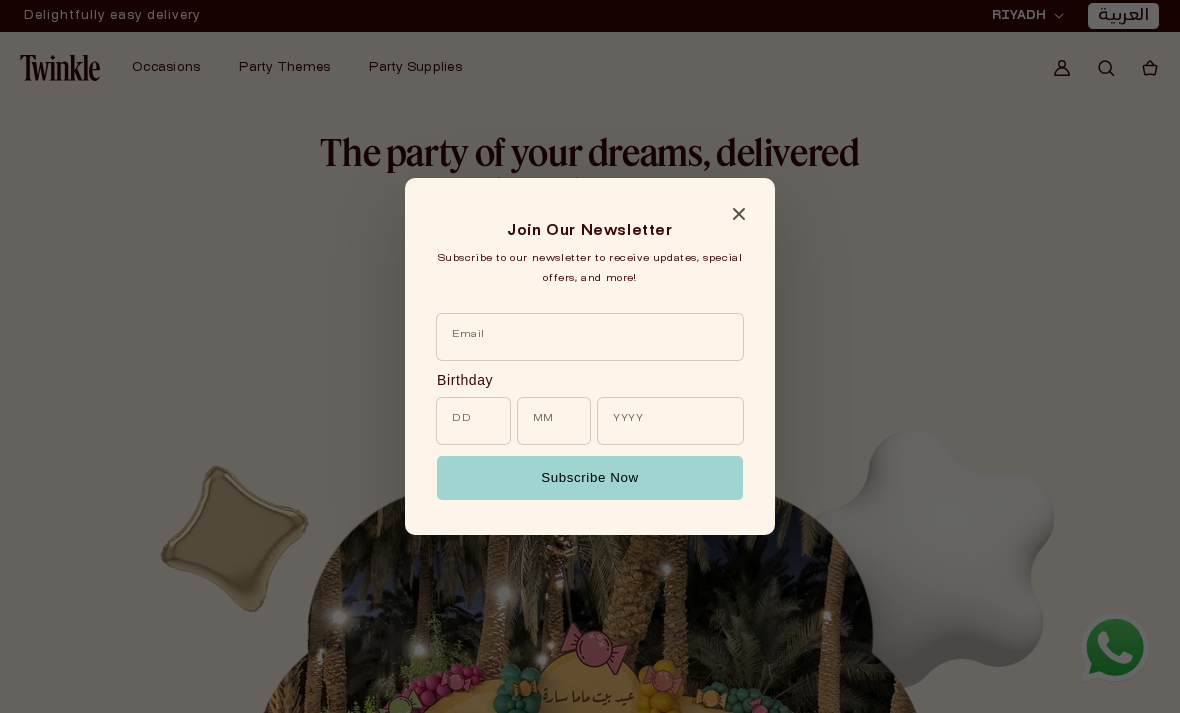 click 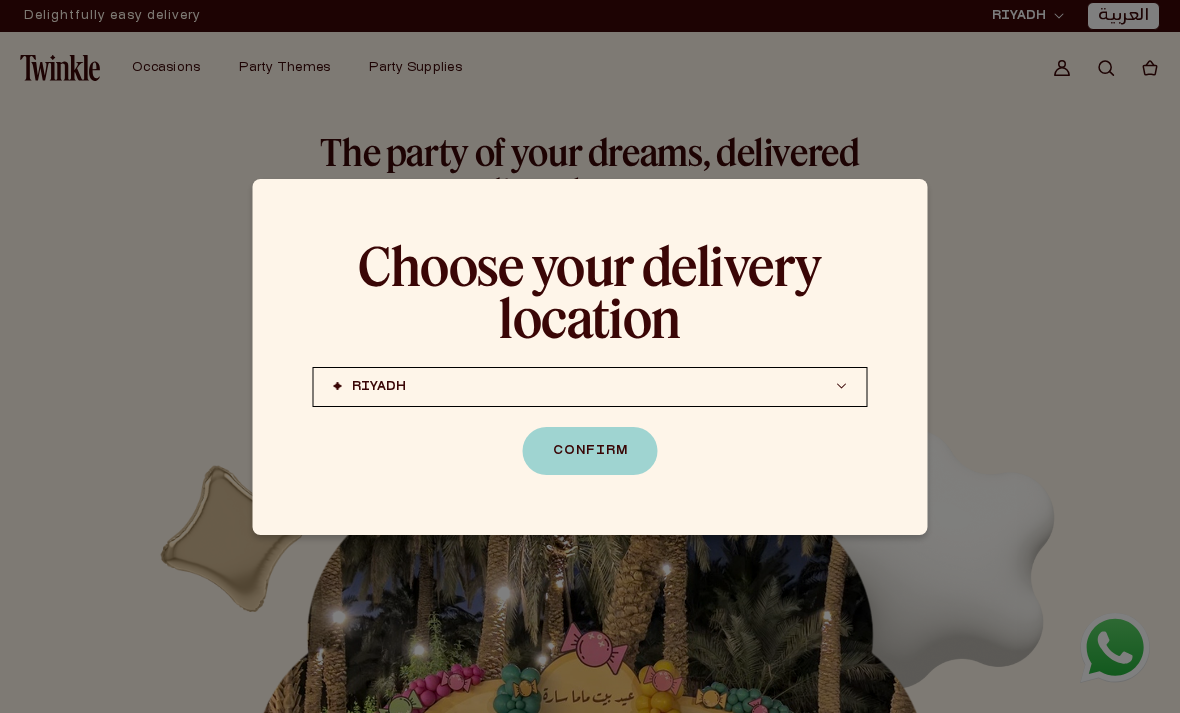 scroll, scrollTop: 0, scrollLeft: 0, axis: both 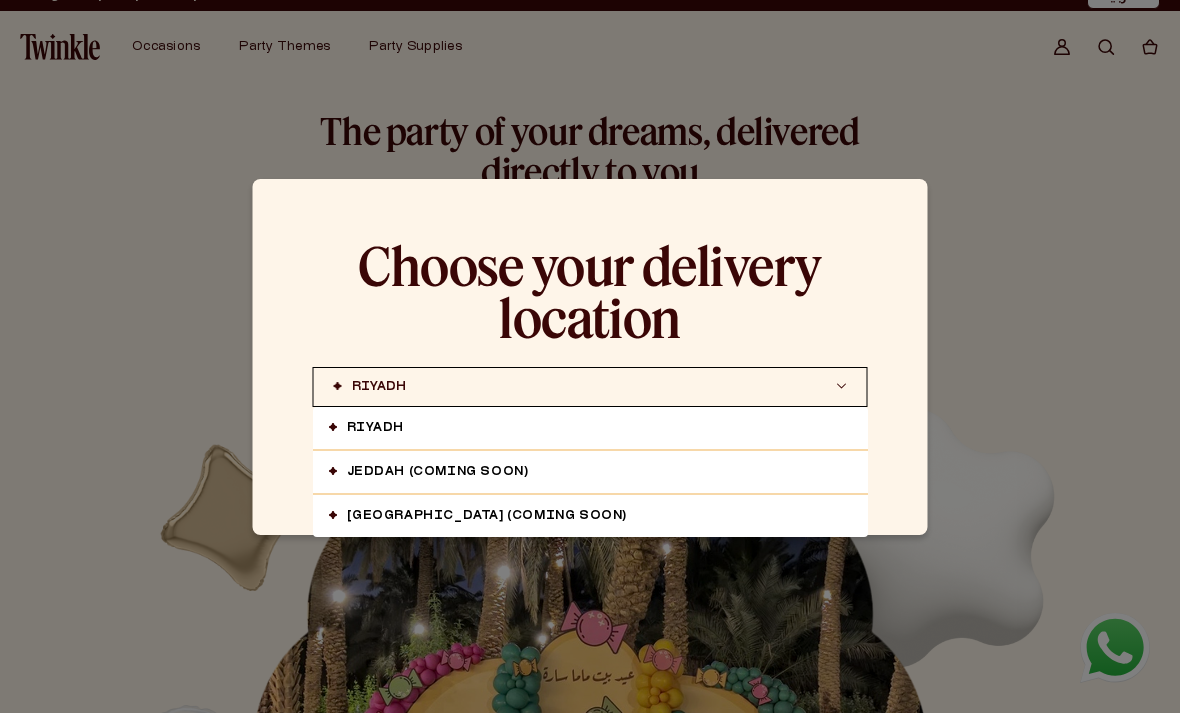 click on "JEDDAH (coming soon)" at bounding box center (590, 472) 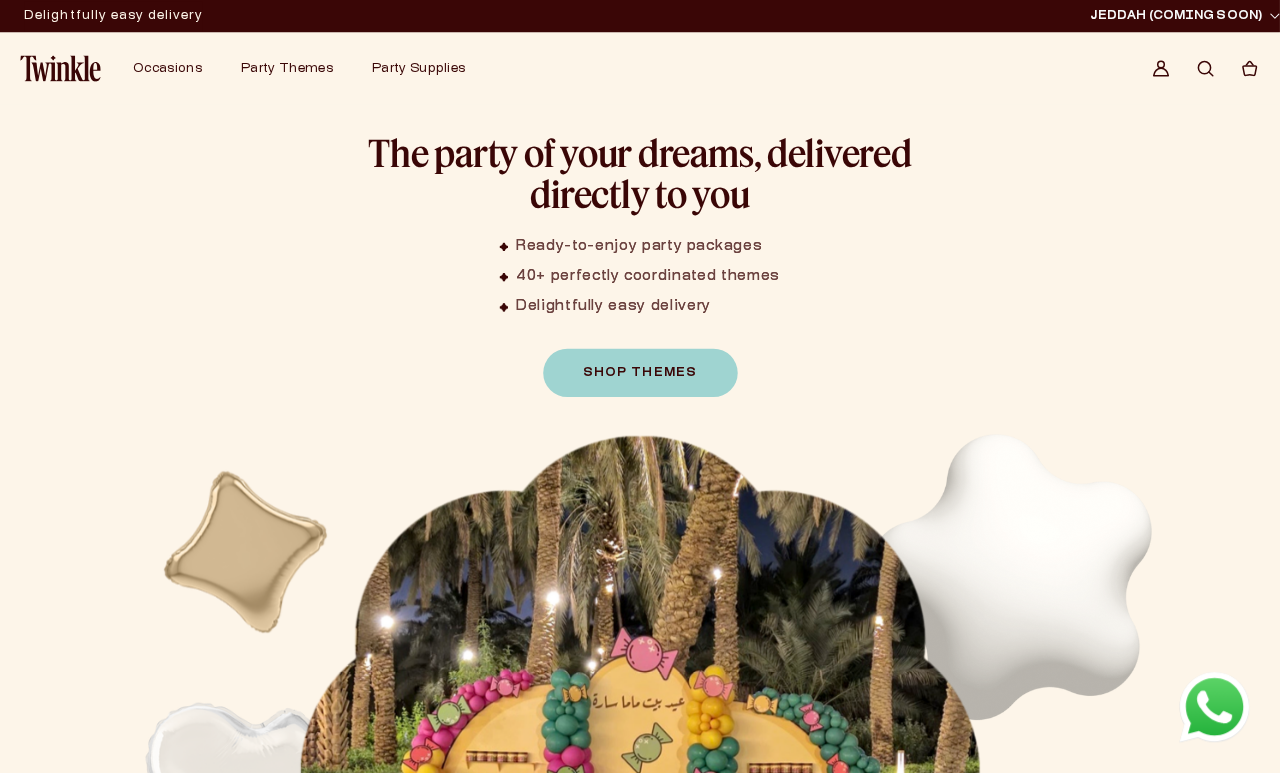 scroll, scrollTop: 0, scrollLeft: 0, axis: both 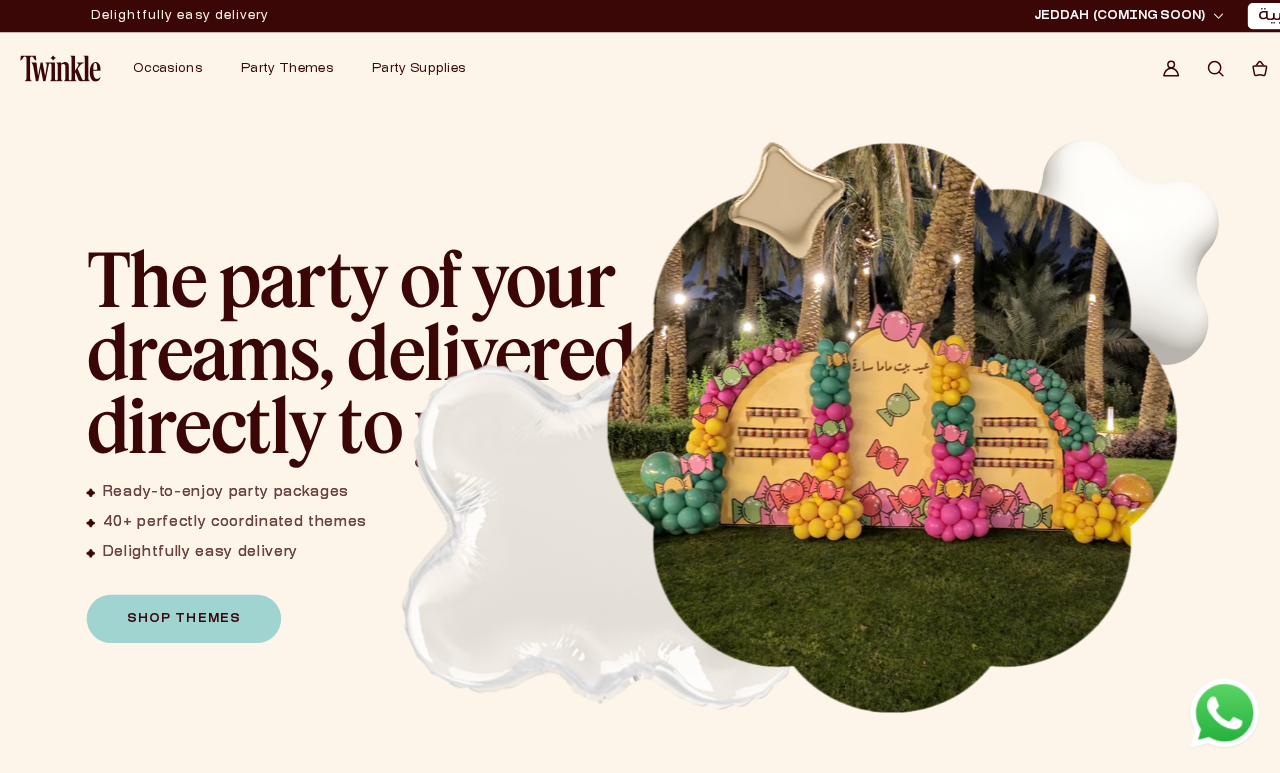 click on "العربية" at bounding box center [1273, 16] 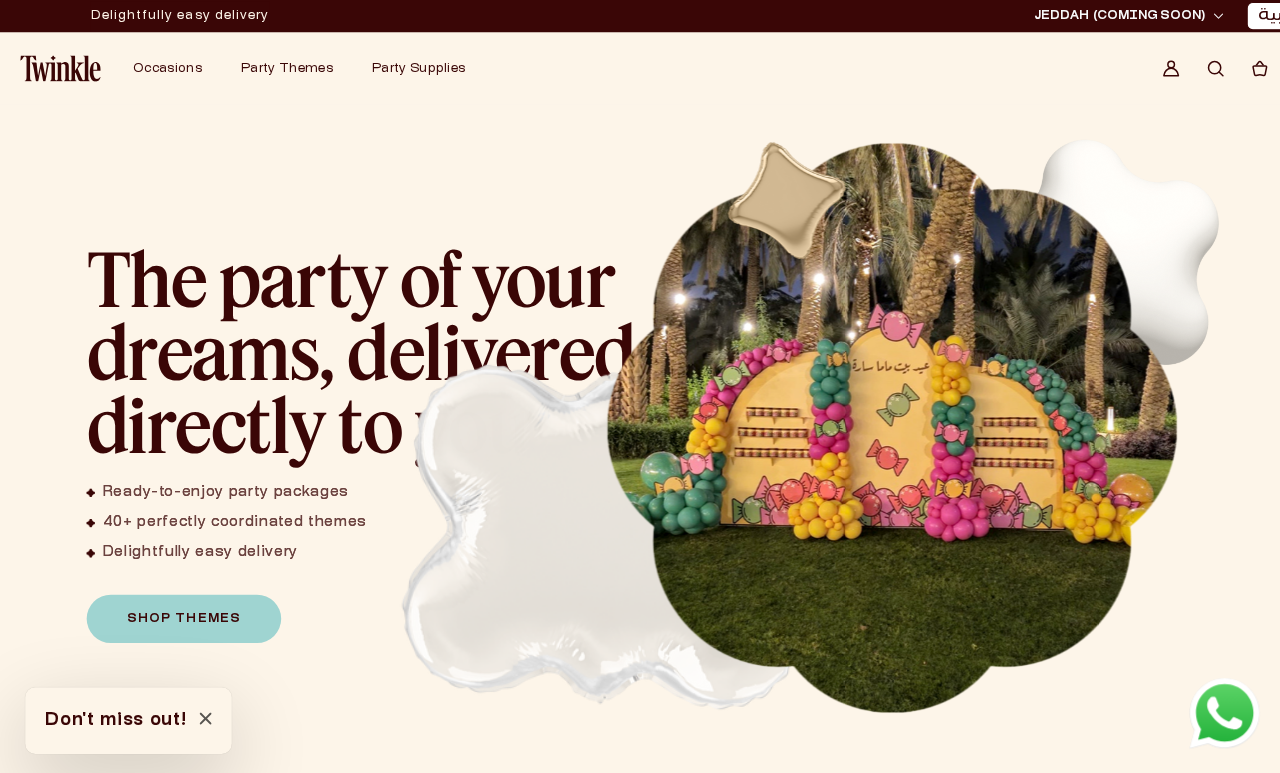 click on "Shop Themes" at bounding box center [182, 614] 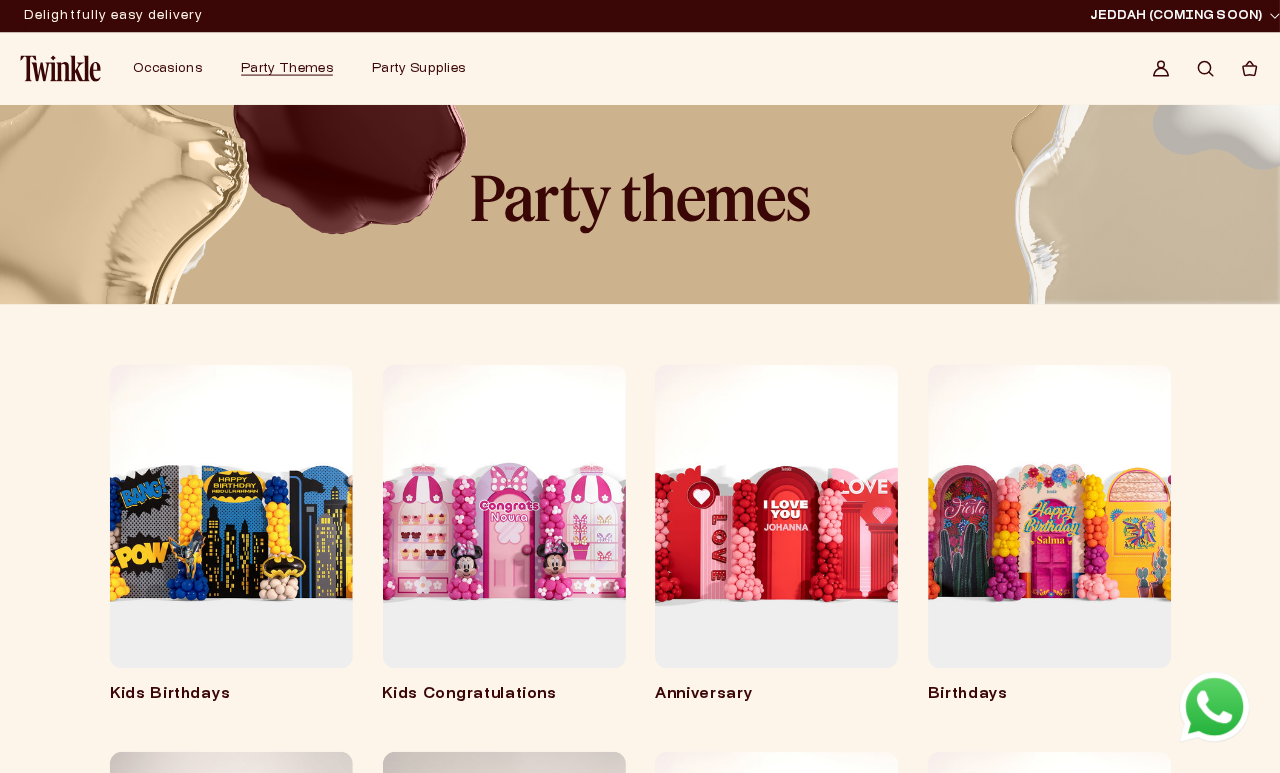 scroll, scrollTop: 8, scrollLeft: 0, axis: vertical 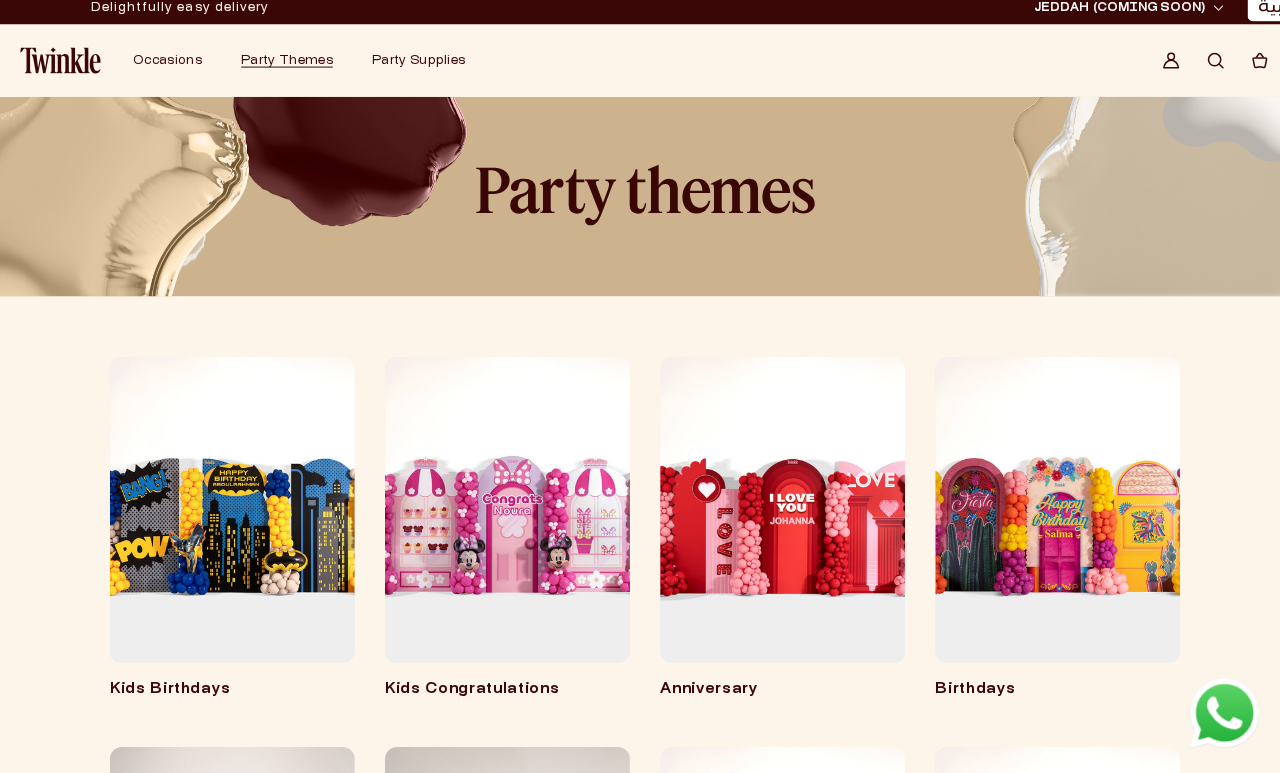 click on "English
العربية" at bounding box center [1263, 8] 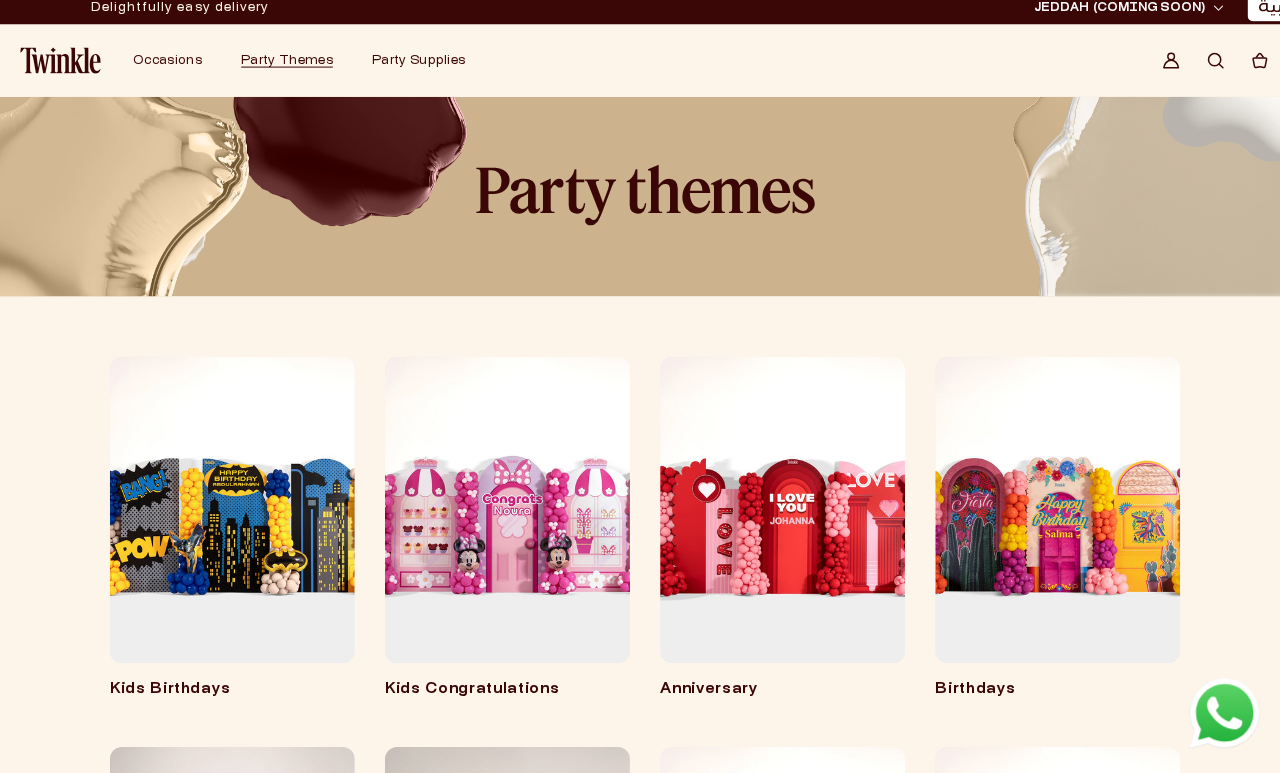 click on "العربية" at bounding box center [1273, 8] 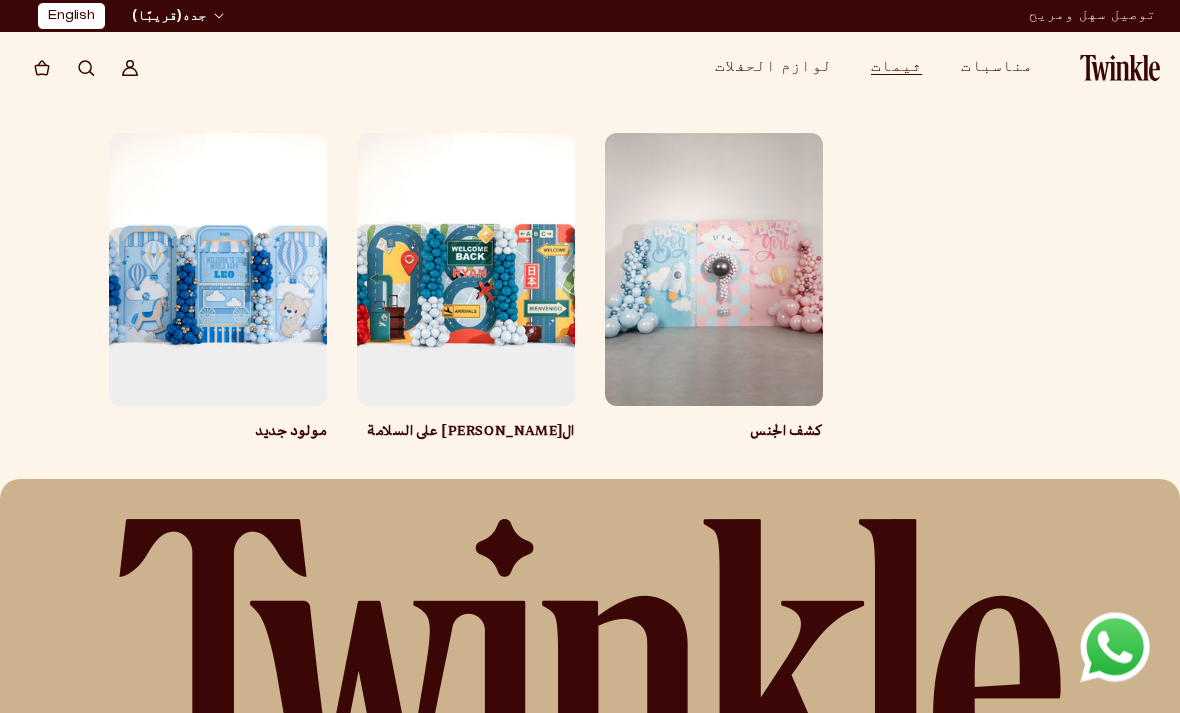 scroll, scrollTop: 922, scrollLeft: 0, axis: vertical 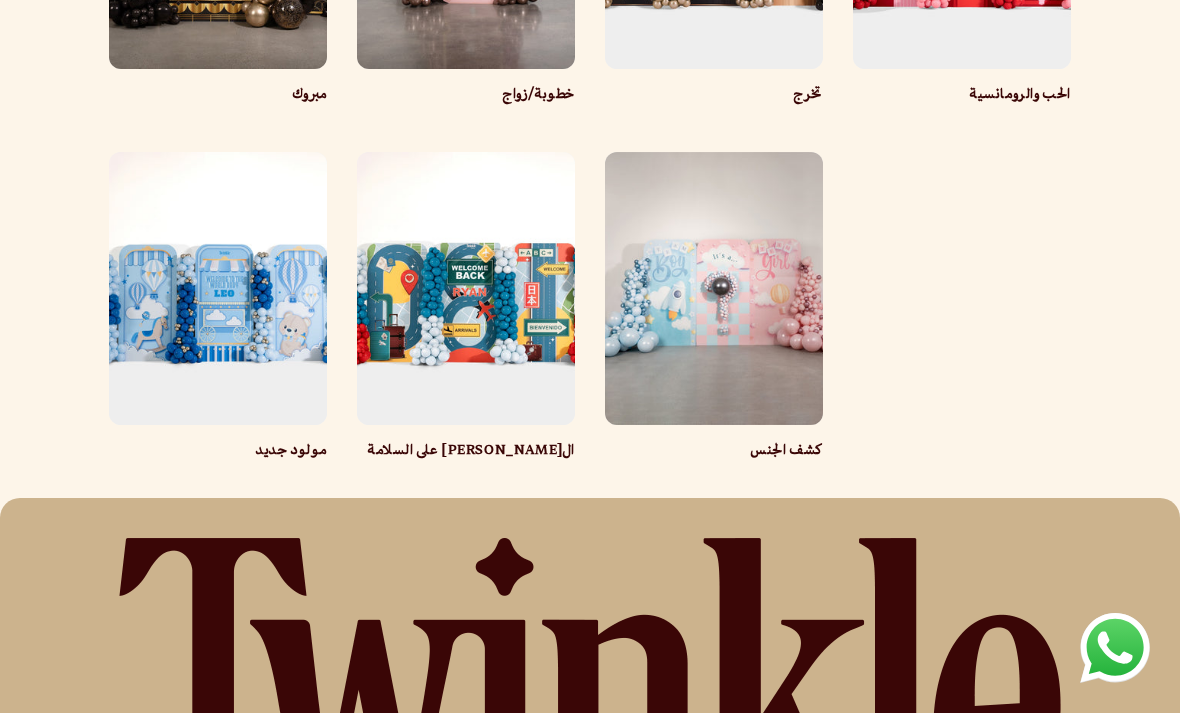 click on "كشف الجنس" at bounding box center [714, 452] 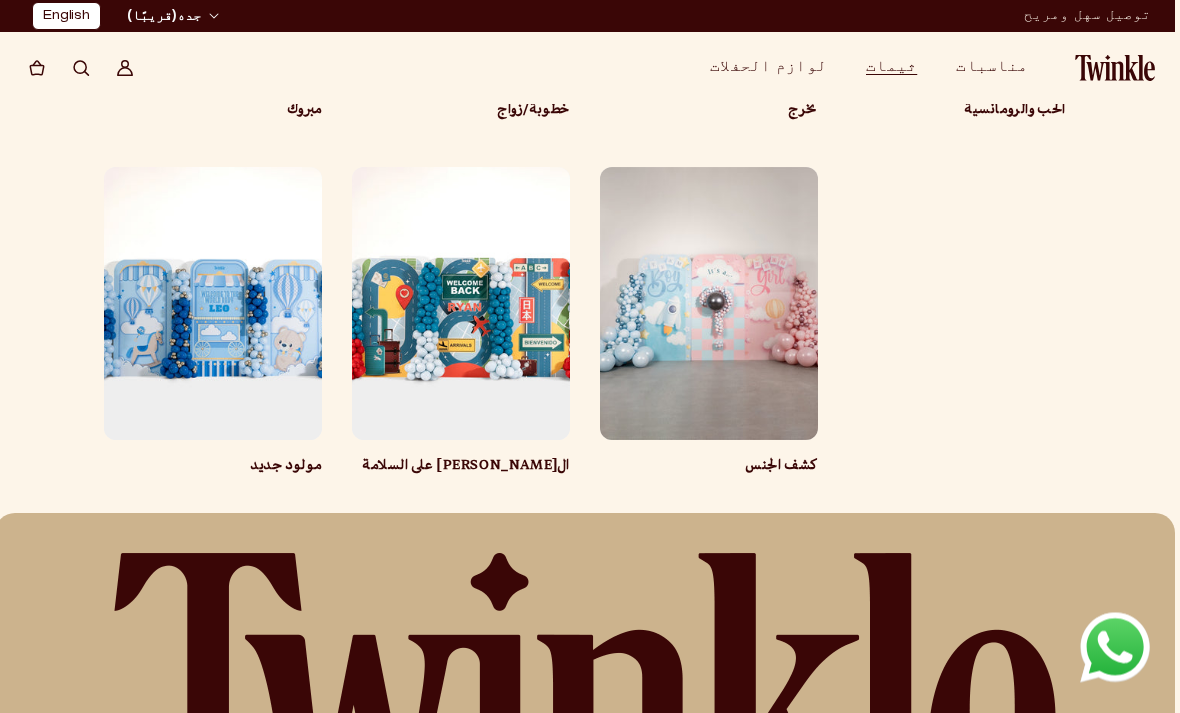 scroll, scrollTop: 694, scrollLeft: 8, axis: both 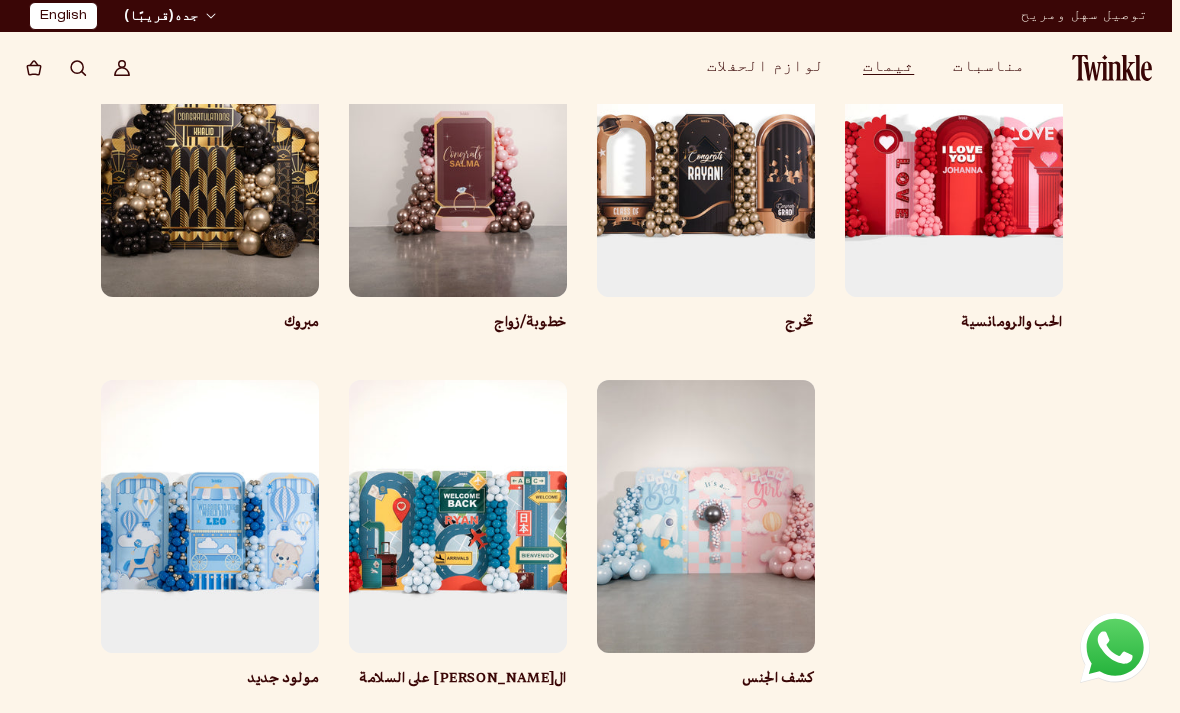 click on "خطوبة/زواج" at bounding box center (458, 324) 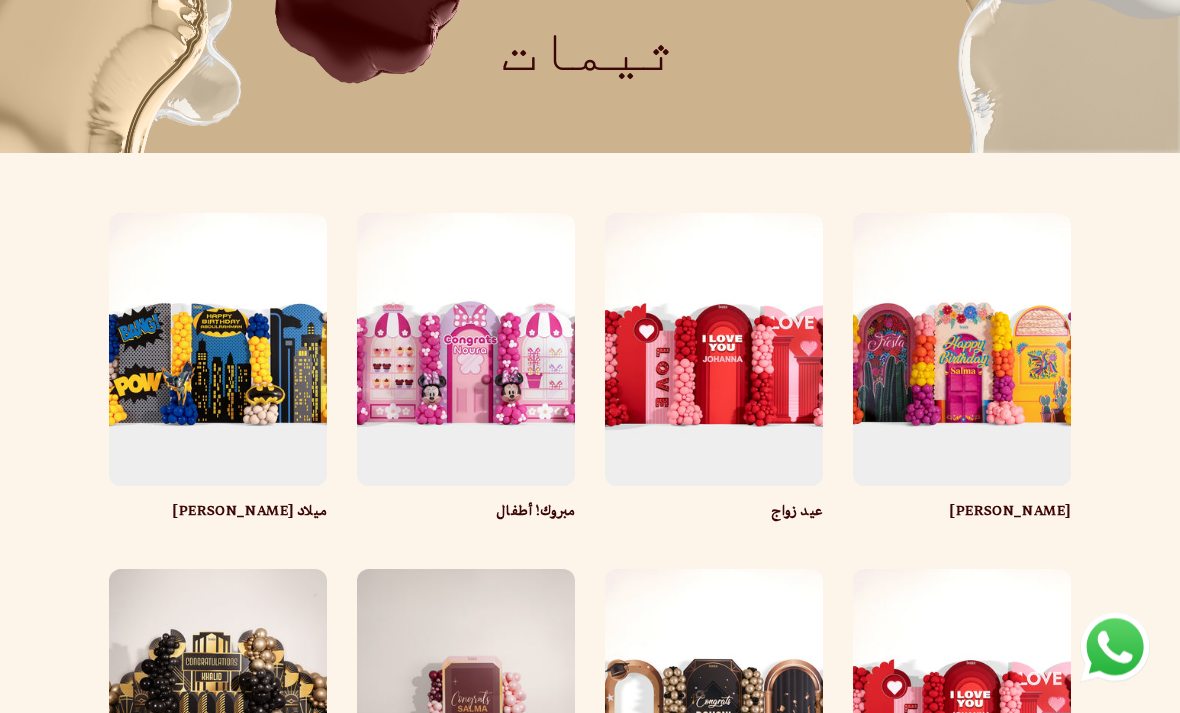 scroll, scrollTop: 150, scrollLeft: 0, axis: vertical 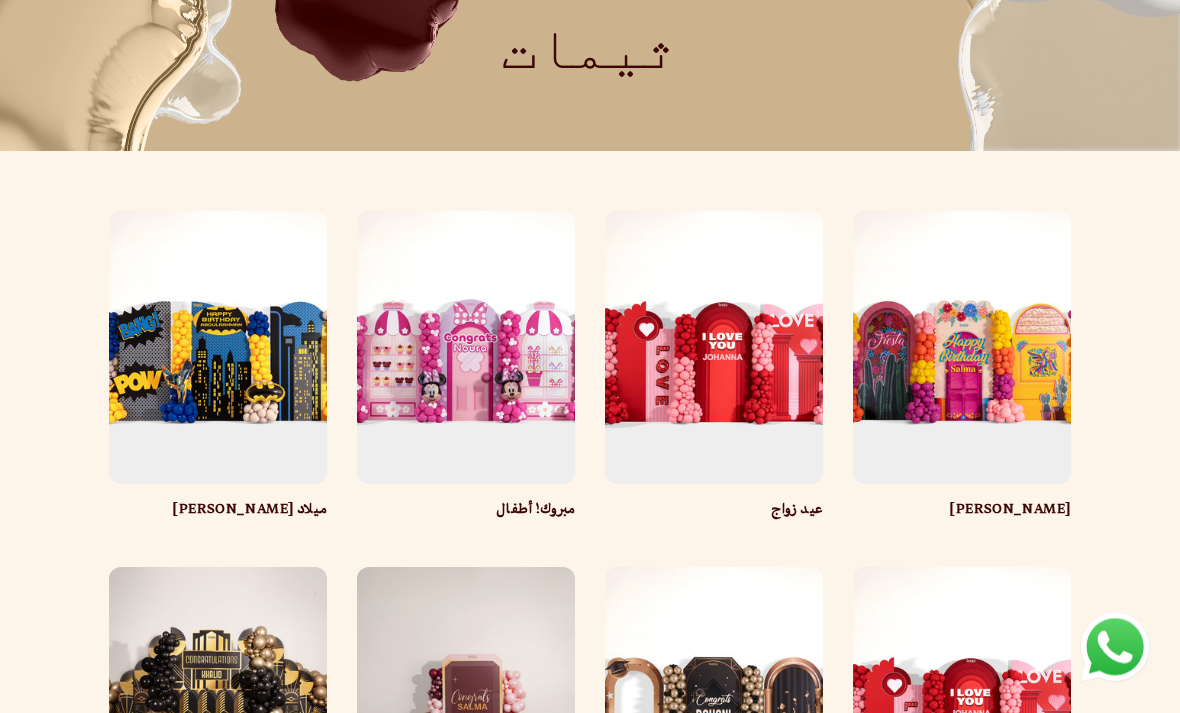 click on "عيد زواج" at bounding box center [714, 512] 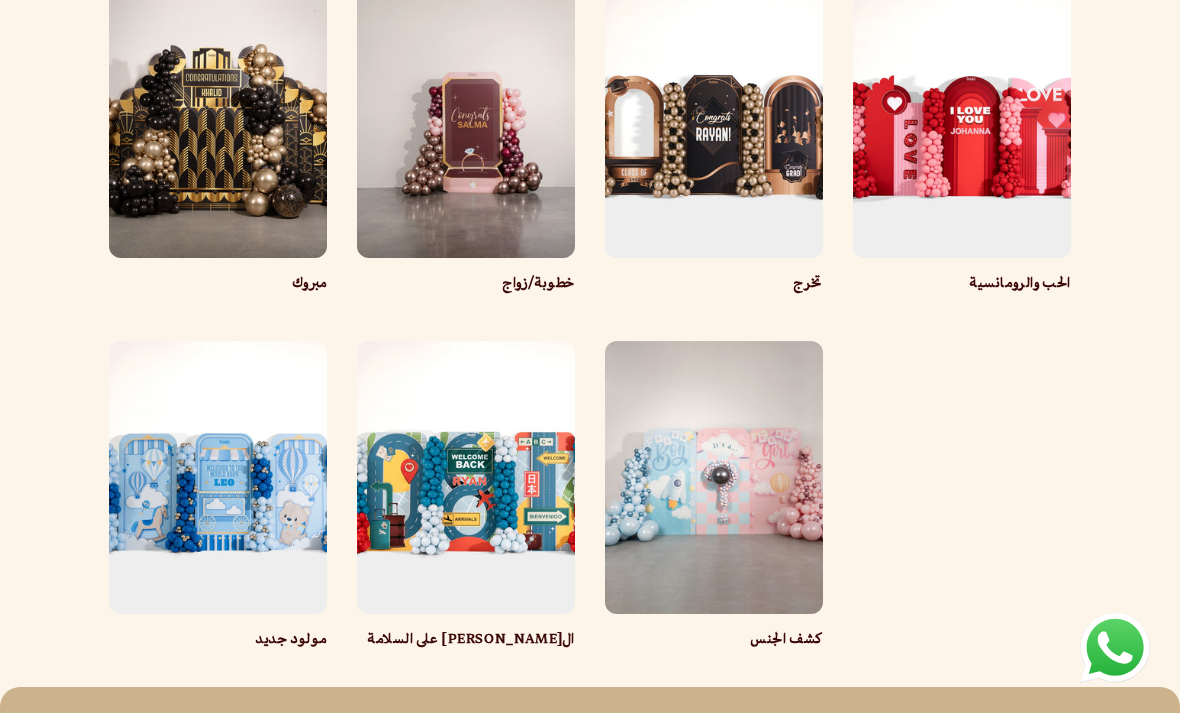 scroll, scrollTop: 857, scrollLeft: 0, axis: vertical 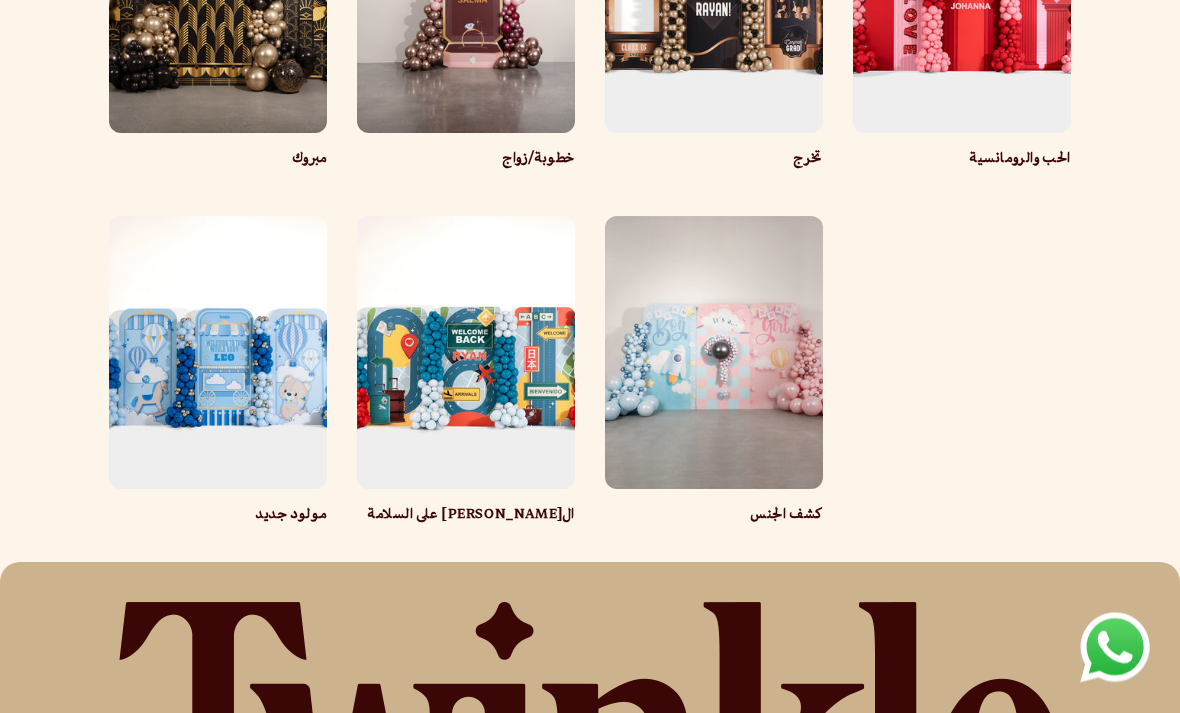 click on "ال[PERSON_NAME] على السلامة" at bounding box center (466, 517) 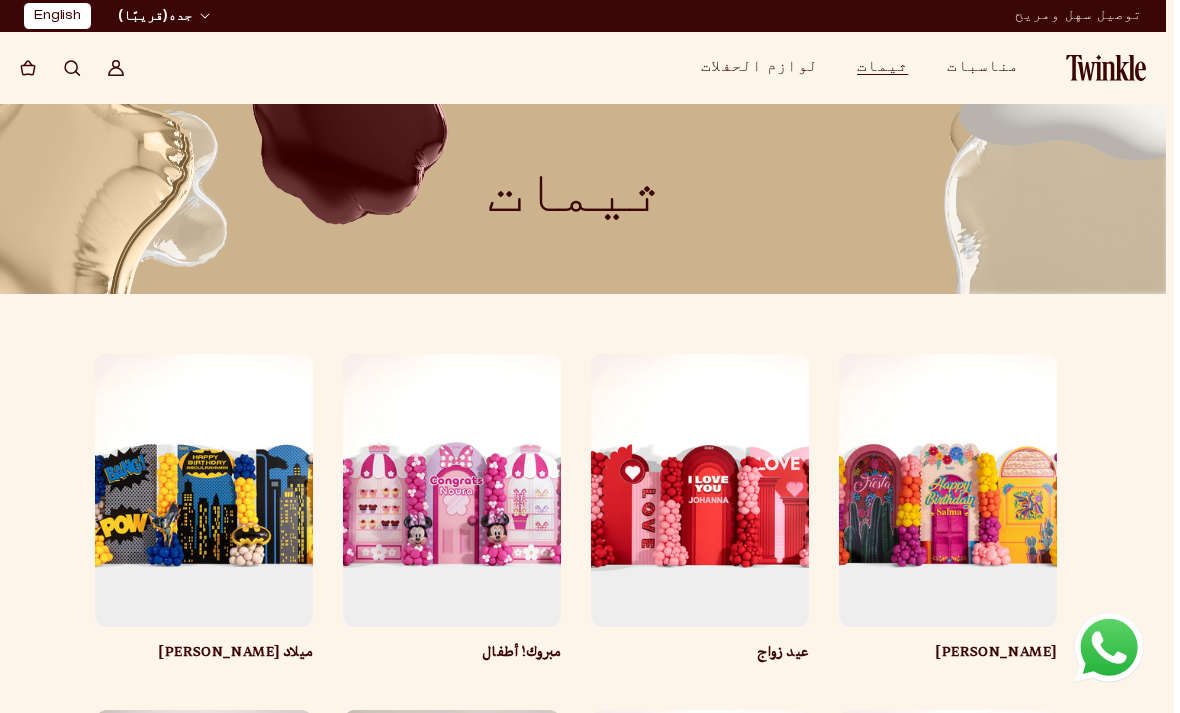 scroll, scrollTop: 0, scrollLeft: 8, axis: horizontal 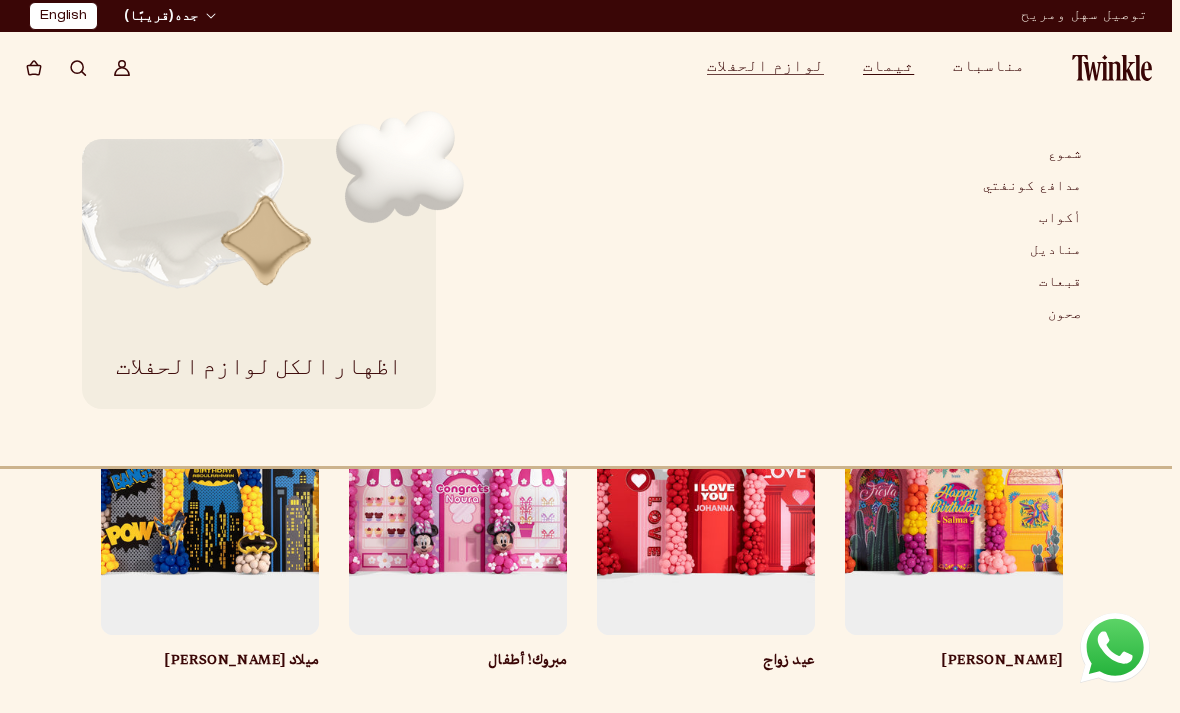 click on "قبعات" at bounding box center (1032, 283) 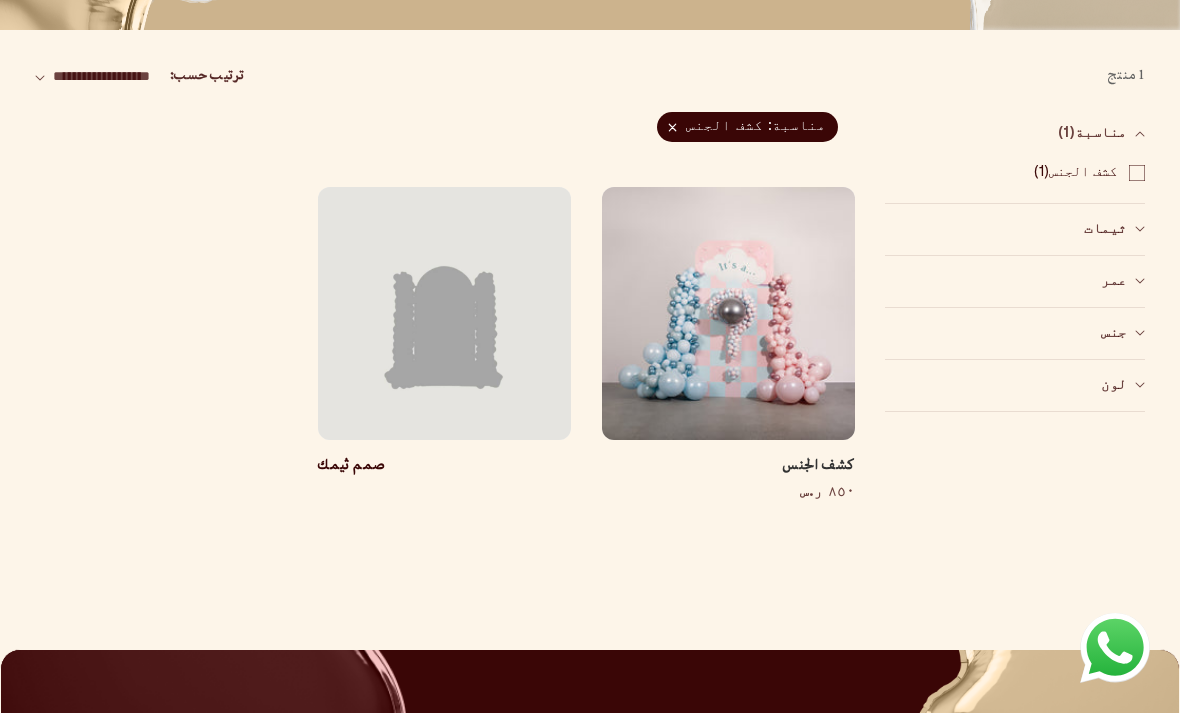 scroll, scrollTop: 286, scrollLeft: 0, axis: vertical 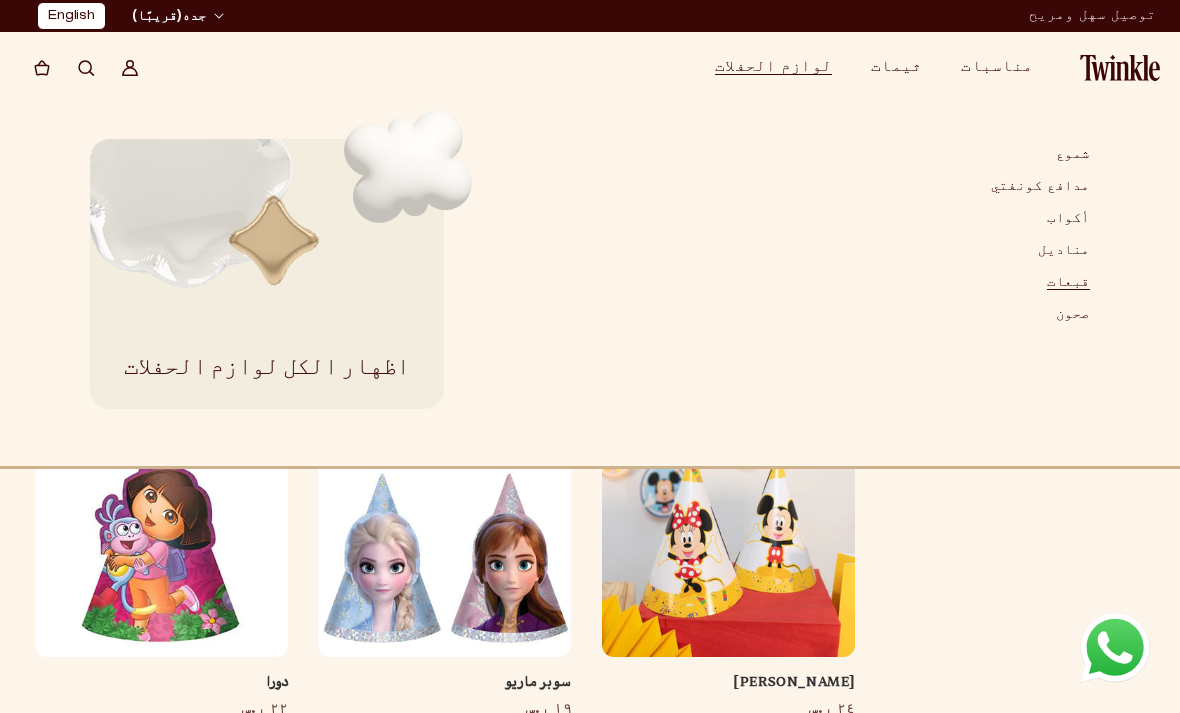click on "شموع" at bounding box center (1040, 155) 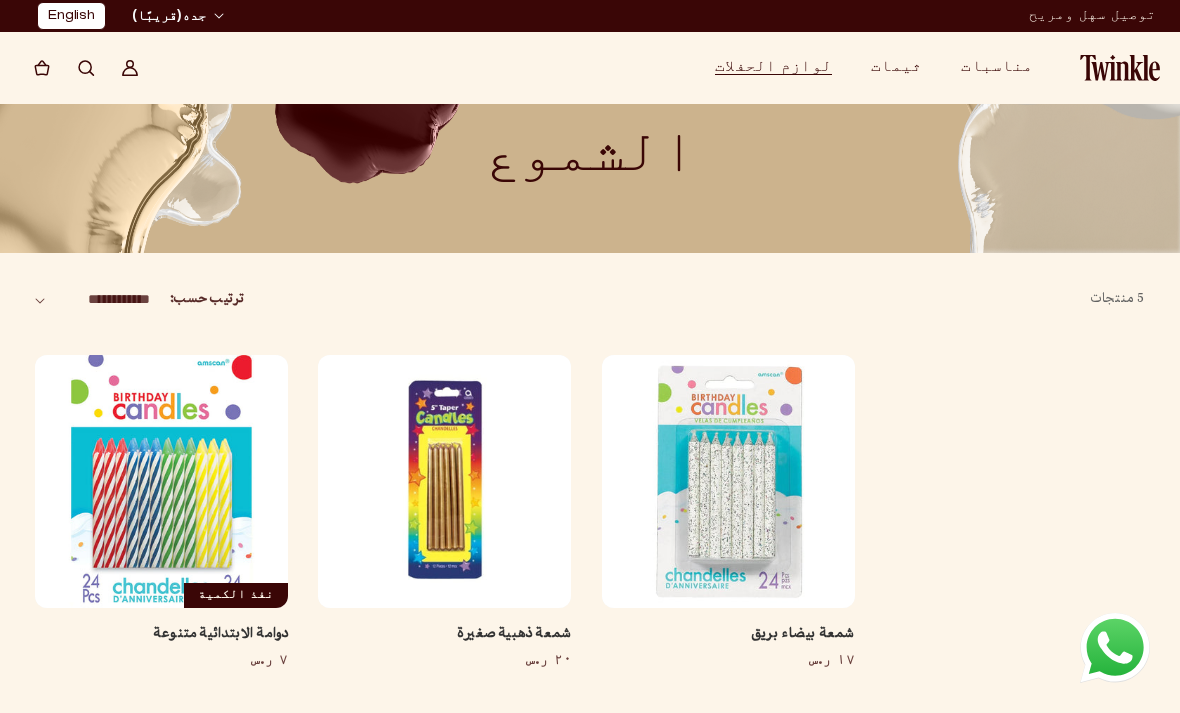 scroll, scrollTop: 0, scrollLeft: 0, axis: both 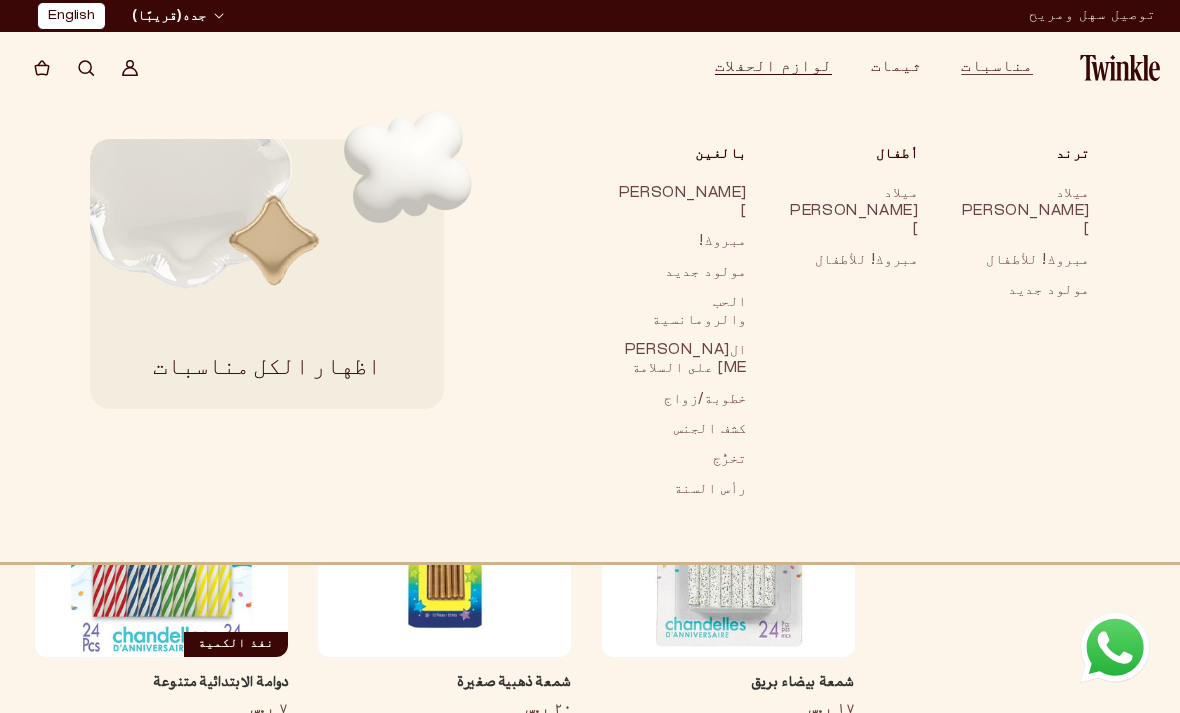 click on "مولود جديد" at bounding box center [1025, 291] 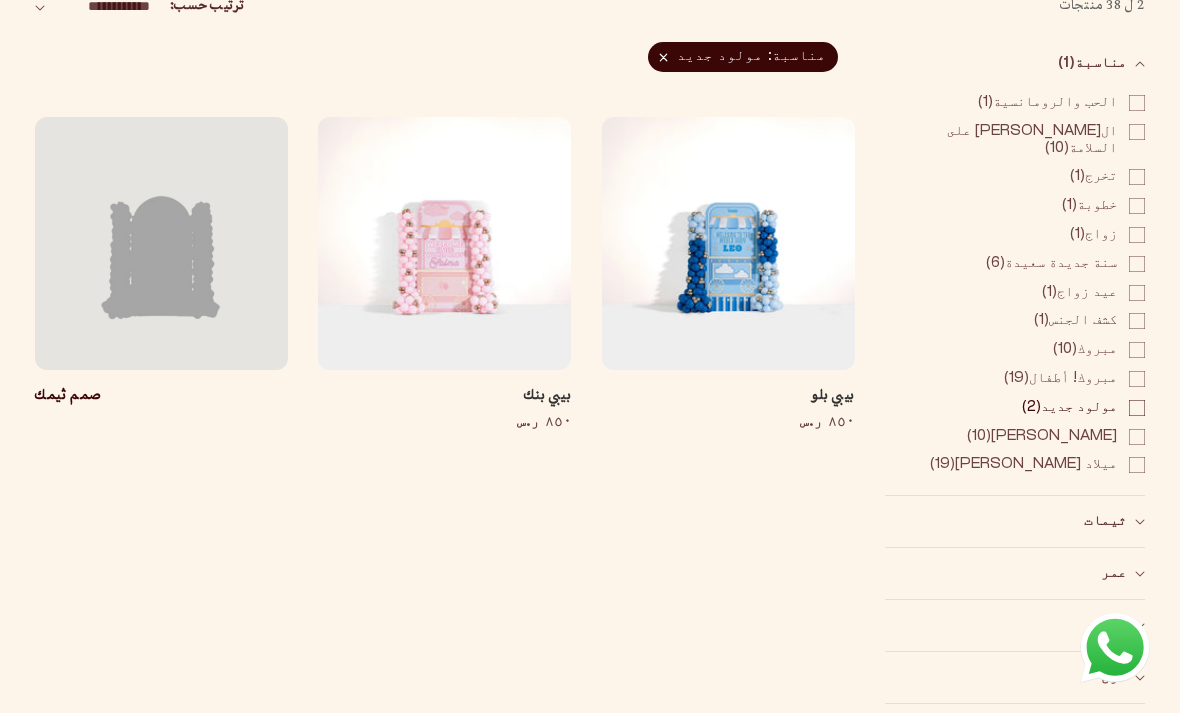 scroll, scrollTop: 351, scrollLeft: 0, axis: vertical 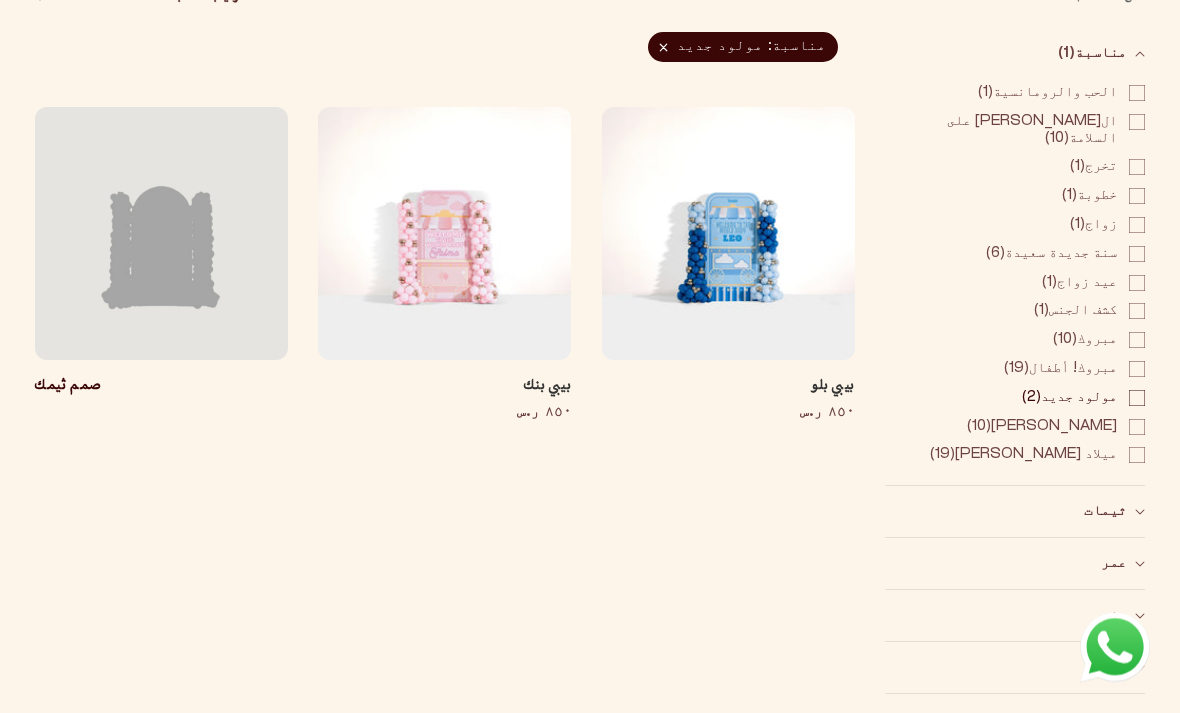 click on "بيبي بلو" at bounding box center [728, 388] 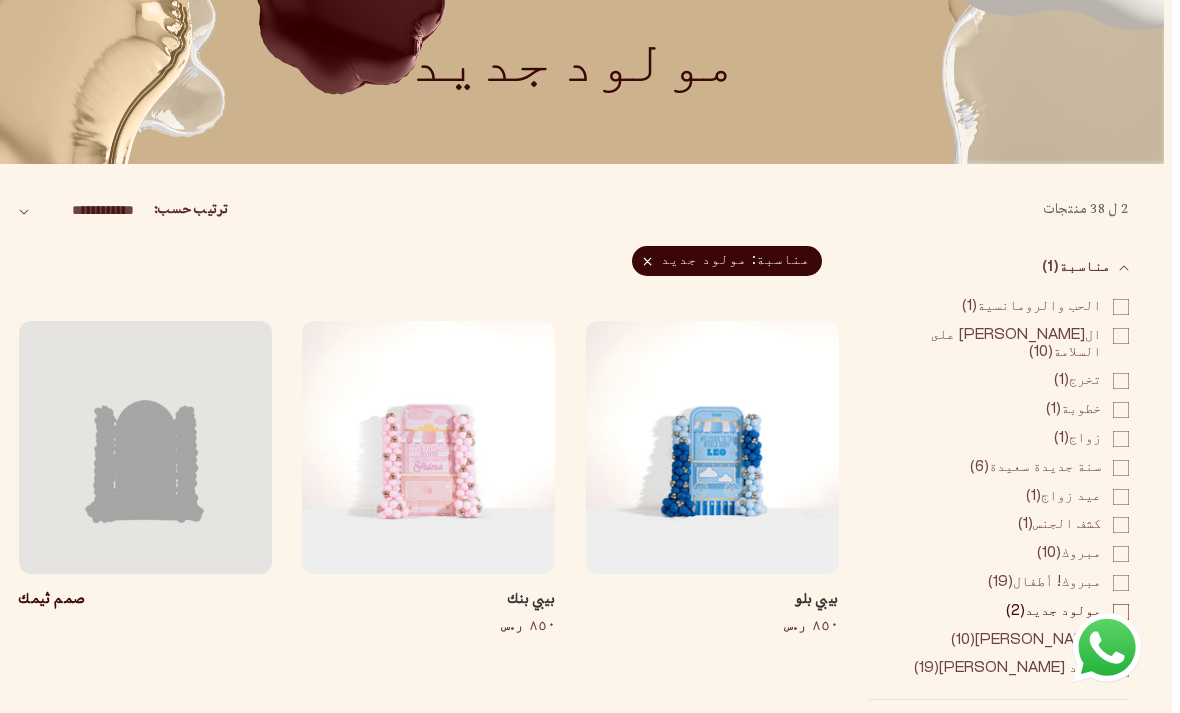 scroll, scrollTop: 0, scrollLeft: 8, axis: horizontal 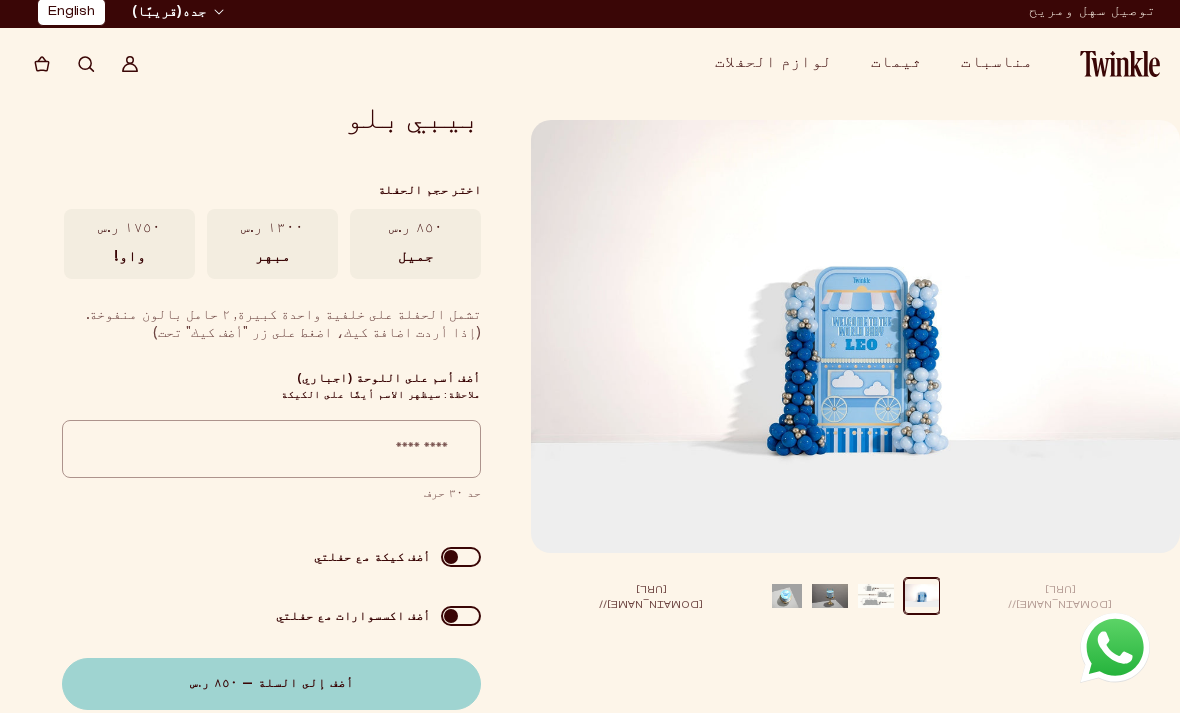 click at bounding box center (461, 557) 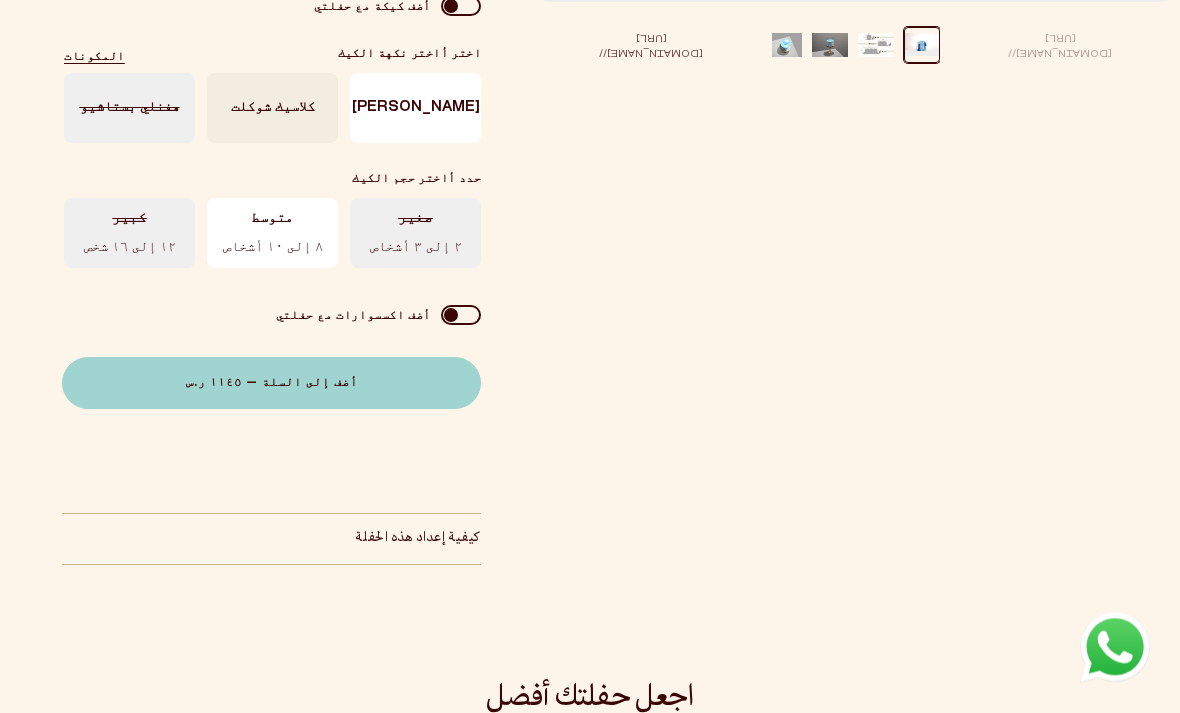 scroll, scrollTop: 517, scrollLeft: 0, axis: vertical 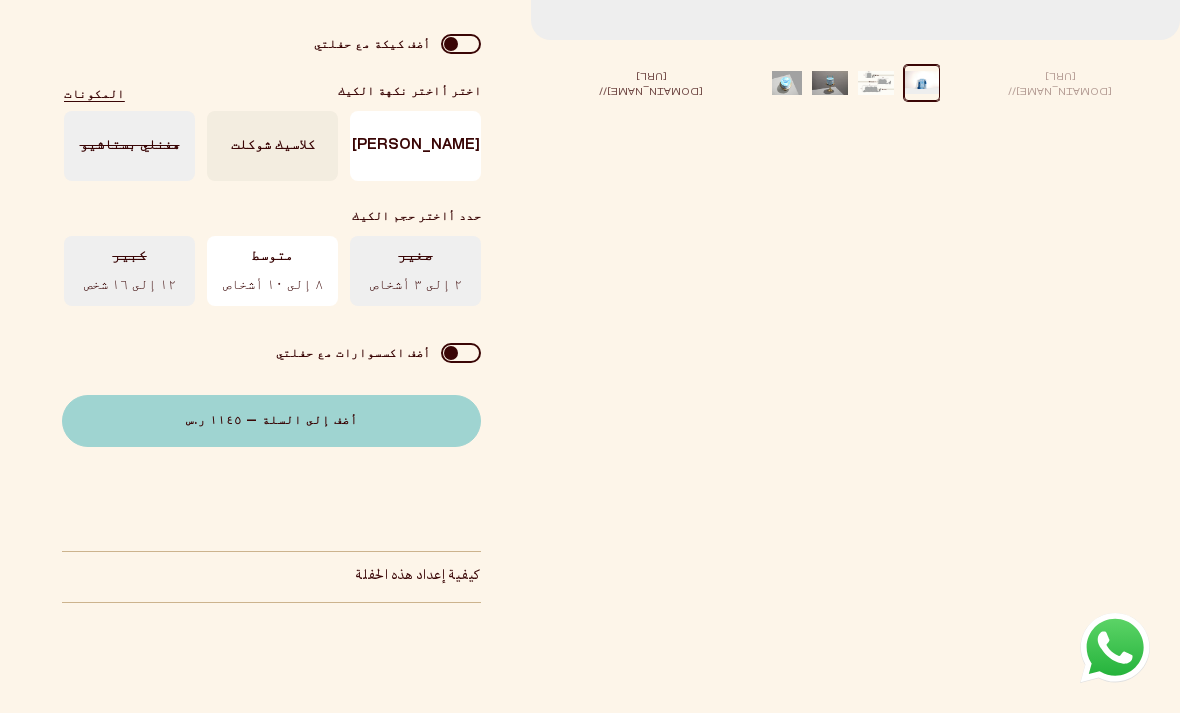 click on "None
صغير
٢ إلى ٣ أشخاص
متوسط
٨ إلى ١٠ أشخاص
كبير
١٢ إلى ١٦ شخص" at bounding box center [272, 268] 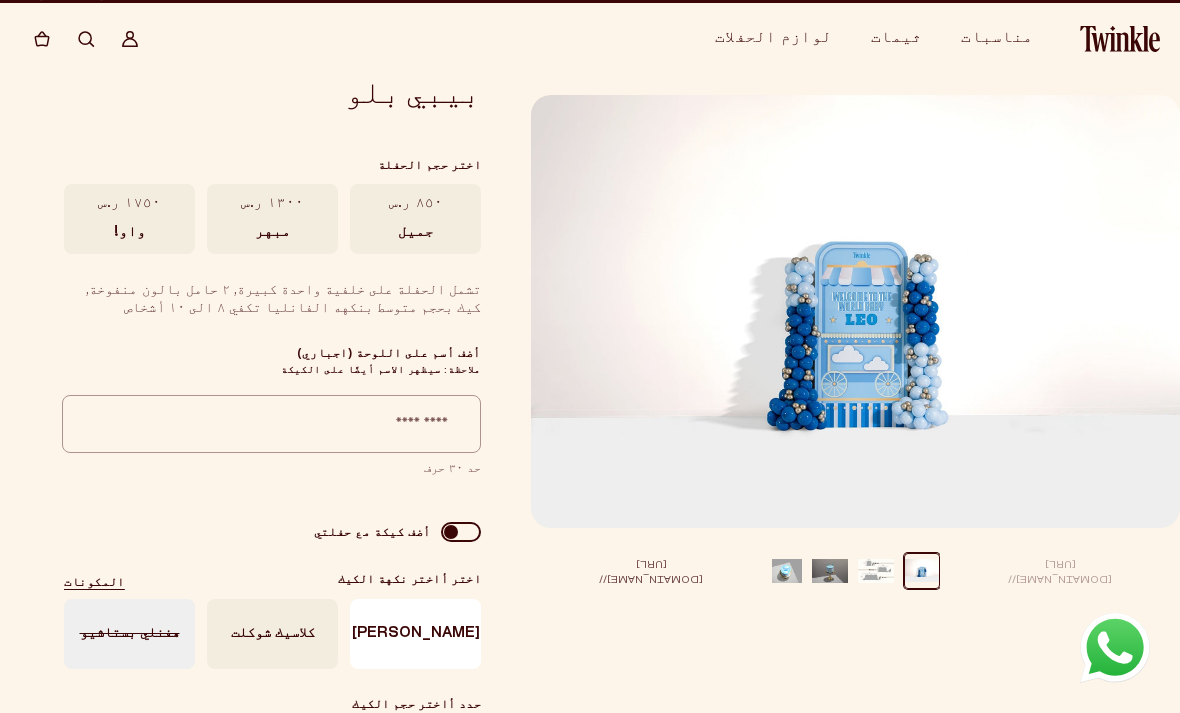 scroll, scrollTop: 1, scrollLeft: 0, axis: vertical 